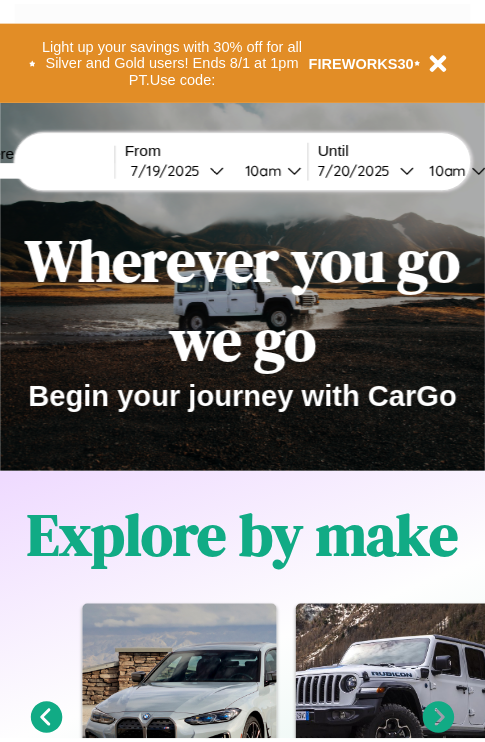scroll, scrollTop: 0, scrollLeft: 0, axis: both 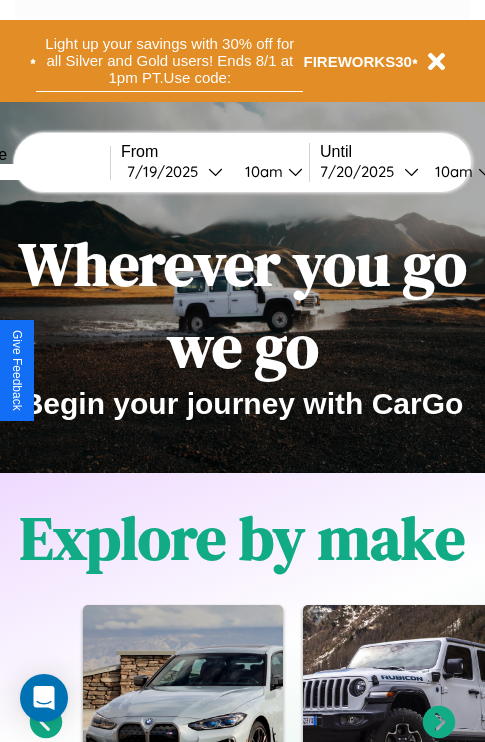 click on "Light up your savings with 30% off for all Silver and Gold users! Ends 8/1 at 1pm PT.  Use code:" at bounding box center (169, 61) 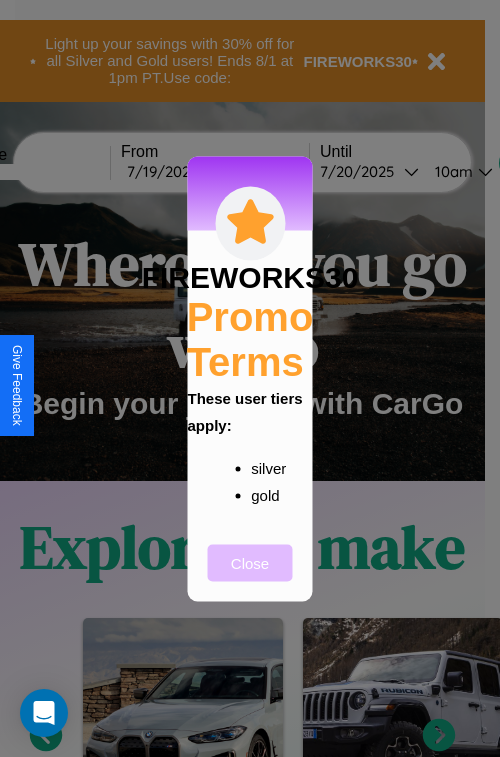 click on "Close" at bounding box center (250, 562) 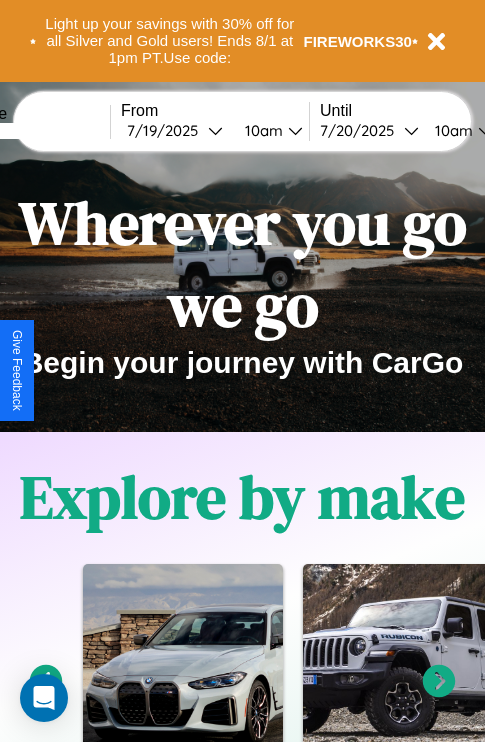 scroll, scrollTop: 0, scrollLeft: 0, axis: both 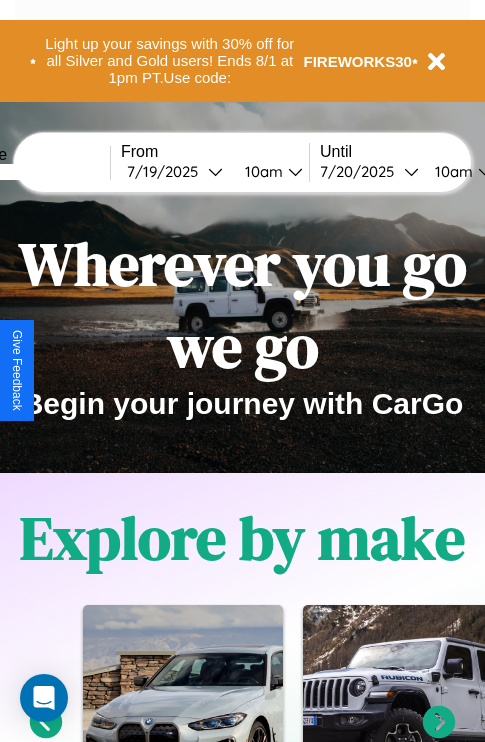 click at bounding box center [35, 172] 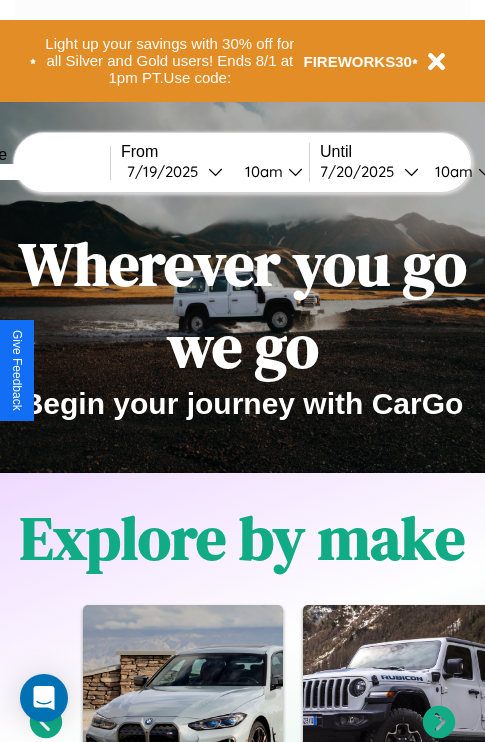 type on "*****" 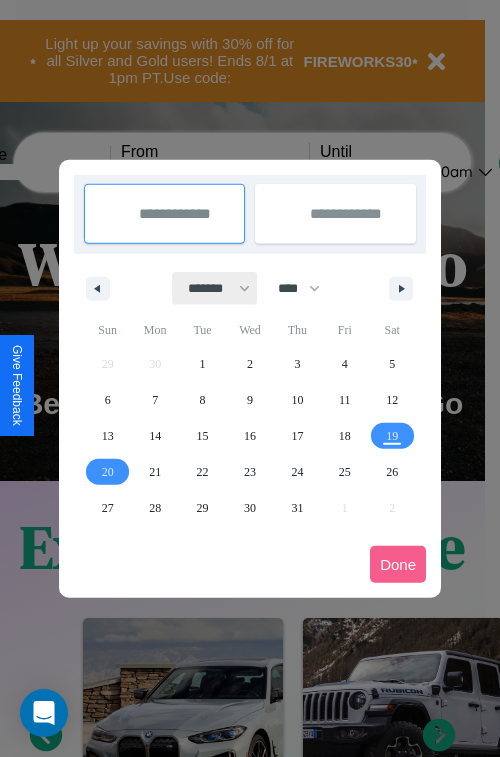 click on "******* ******** ***** ***** *** **** **** ****** ********* ******* ******** ********" at bounding box center [215, 288] 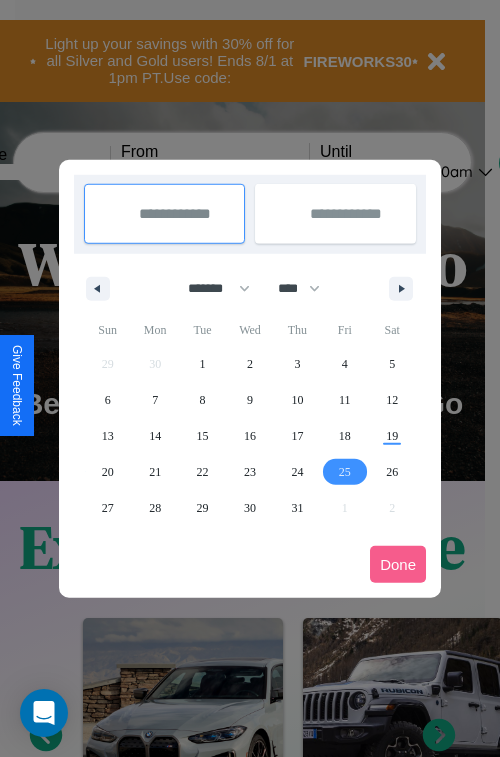 click on "25" at bounding box center (345, 472) 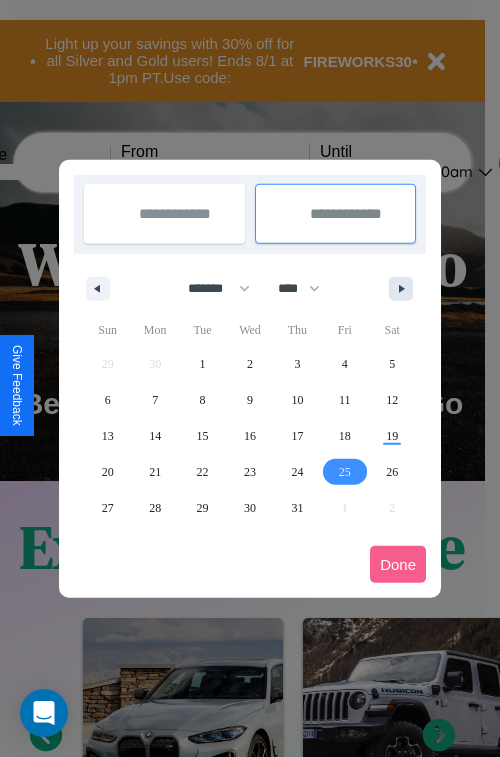 click at bounding box center (405, 289) 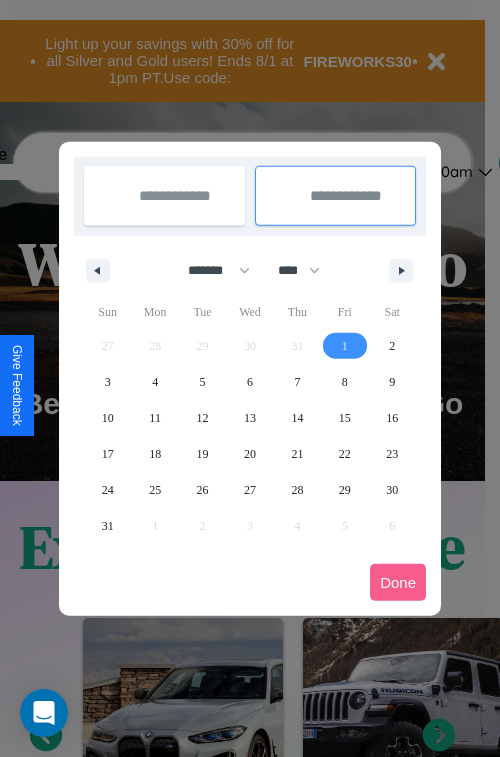 click on "1" at bounding box center (345, 346) 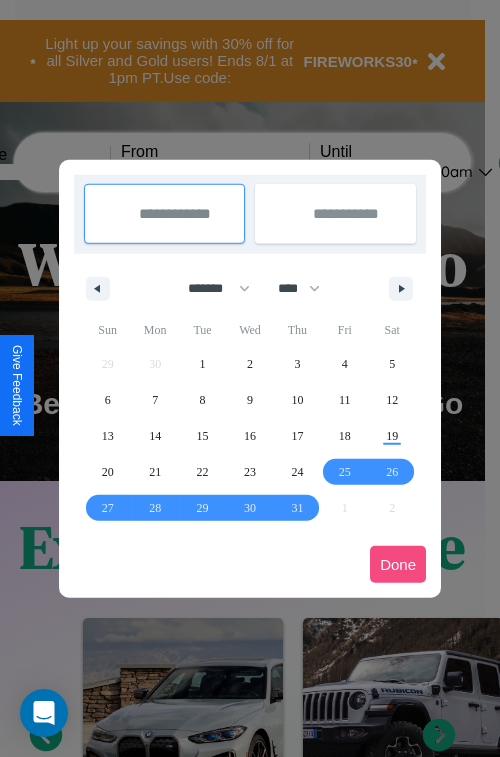 click on "Done" at bounding box center [398, 564] 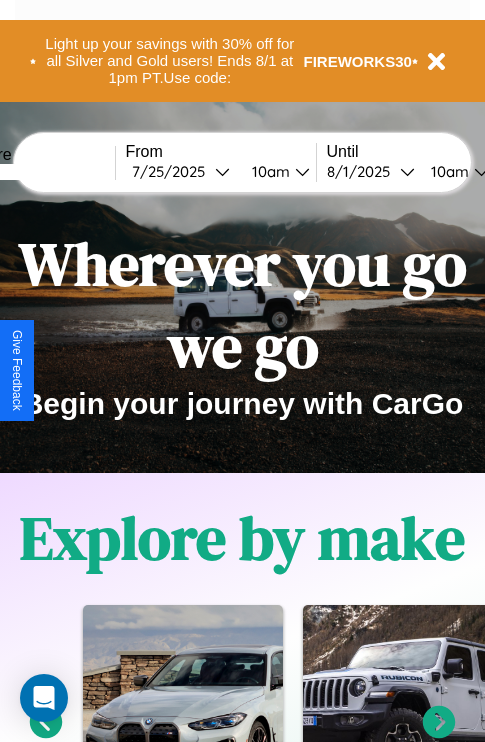 scroll, scrollTop: 0, scrollLeft: 71, axis: horizontal 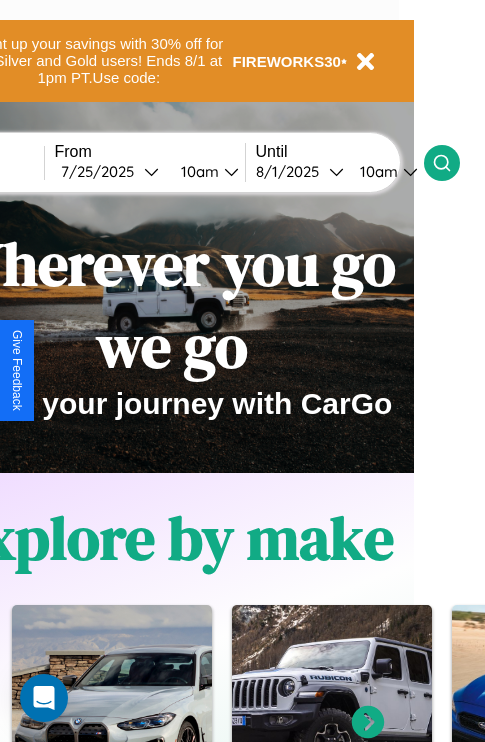 click 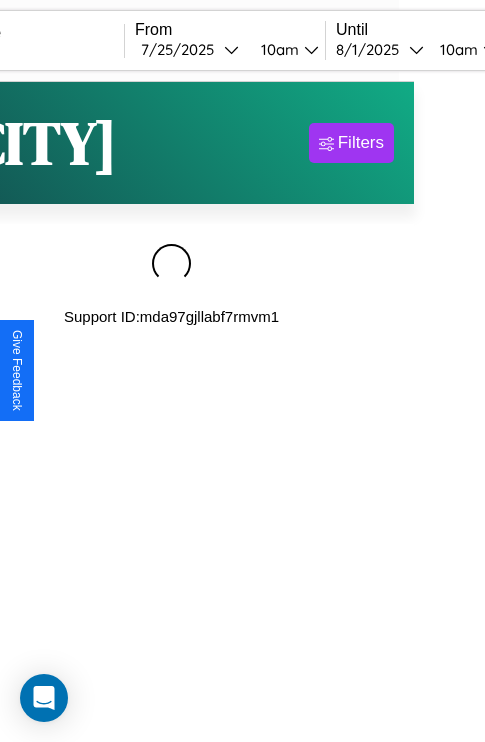 scroll, scrollTop: 0, scrollLeft: 0, axis: both 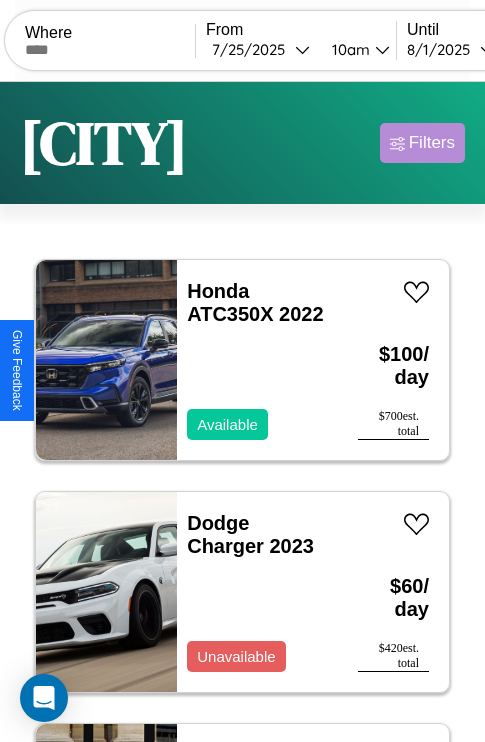 click on "Filters" at bounding box center (432, 143) 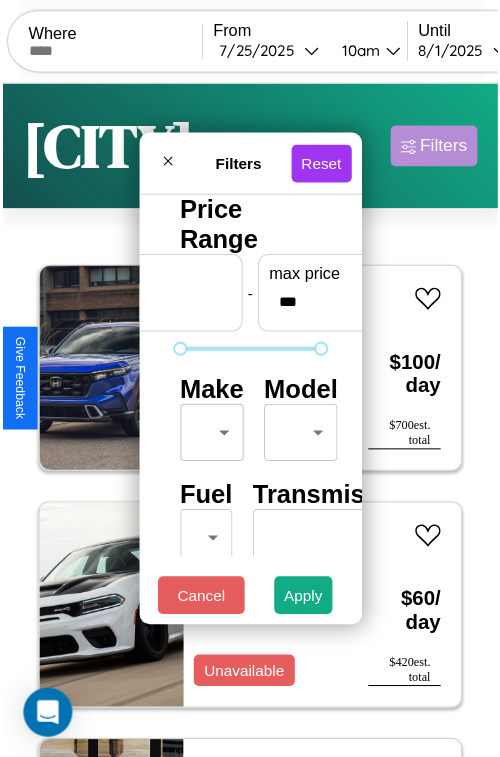 scroll, scrollTop: 59, scrollLeft: 0, axis: vertical 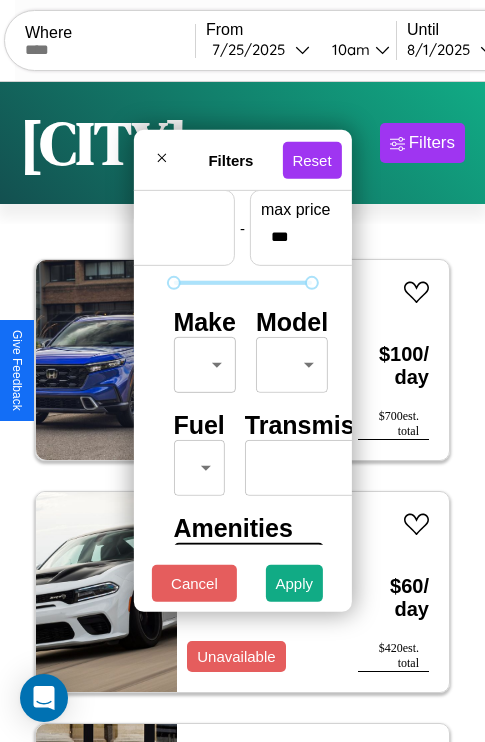 click on "CarGo Where From [DATE] [TIME] Until [DATE] [TIME] Become a Host Login Sign Up [CITY] Filters 144  cars in this area These cars can be picked up in this city. Honda   ATC350X   2022 Available $ 100  / day $ 700  est. total Dodge   Charger   2023 Unavailable $ 60  / day $ 420  est. total Alfa Romeo   164   2014 Unavailable $ 180  / day $ 1260  est. total Ford   Thunderbird   2022 Available $ 130  / day $ 910  est. total Infiniti   QX80   2024 Available $ 190  / day $ 1330  est. total Hyundai   Ioniq 5   2017 Unavailable $ 140  / day $ 980  est. total Hummer   H1   2022 Available $ 180  / day $ 1260  est. total Lincoln   Mark LT   2019 Available $ 130  / day $ 910  est. total Jaguar   XF   2020 Available $ 120  / day $ 840  est. total Fiat   Freemont   2018 Available $ 110  / day $ 770  est. total Volvo   NE64   2014 Available $ 80  / day $ 560  est. total Nissan   NISSAN Z   2022 Available $ 100  / day $ 700  est. total Bentley   Mulsanne   2020 Unavailable $ 140  / day $ 980  est. total Bentley     $" at bounding box center [242, 412] 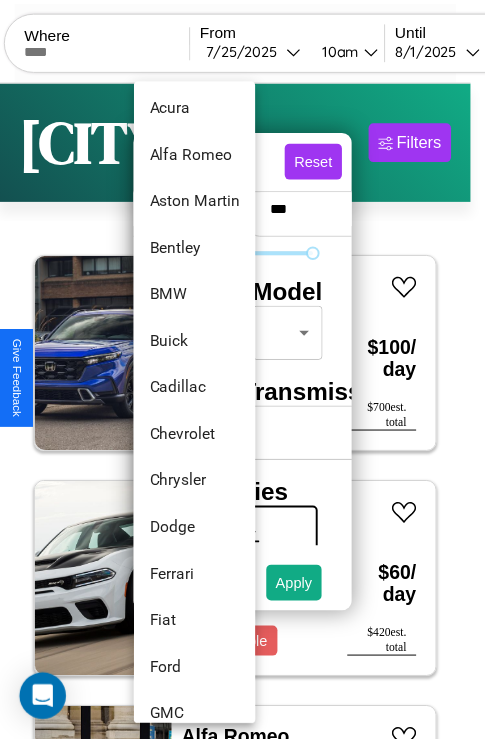 scroll, scrollTop: 710, scrollLeft: 0, axis: vertical 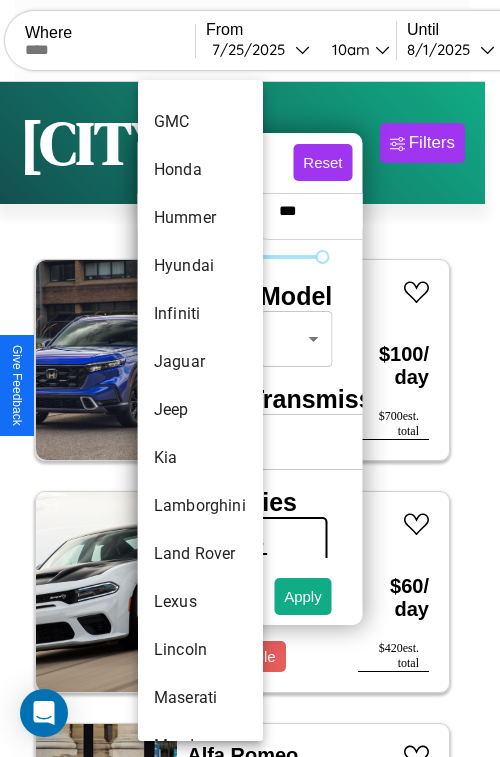 click on "Jeep" at bounding box center (200, 410) 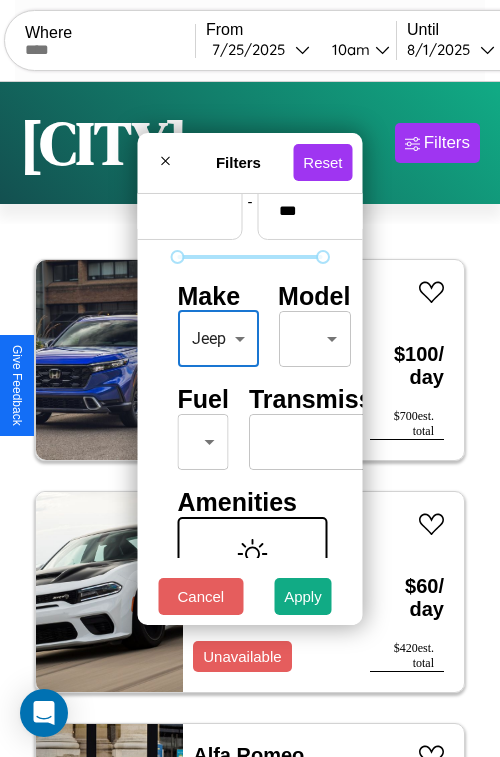 type on "****" 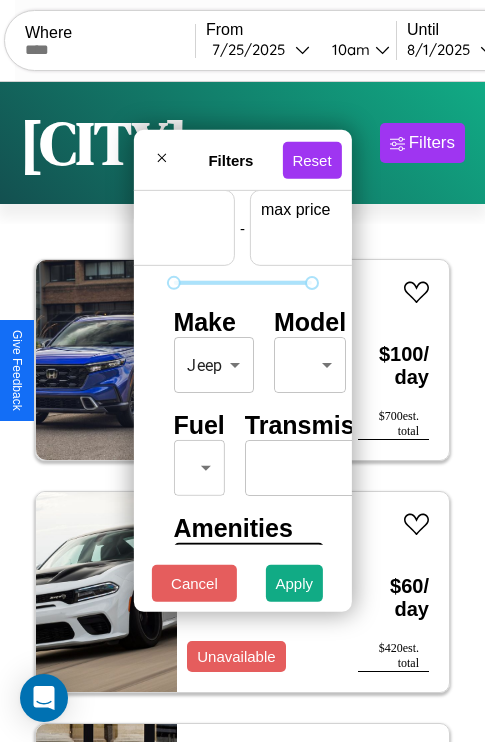 scroll, scrollTop: 59, scrollLeft: 124, axis: both 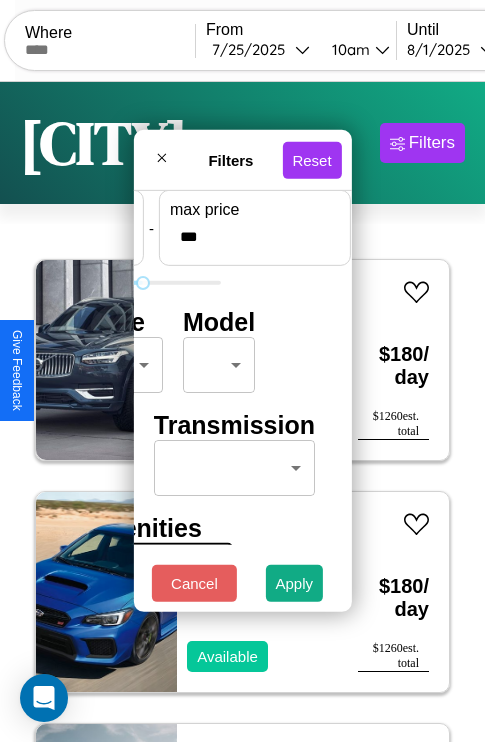 type on "***" 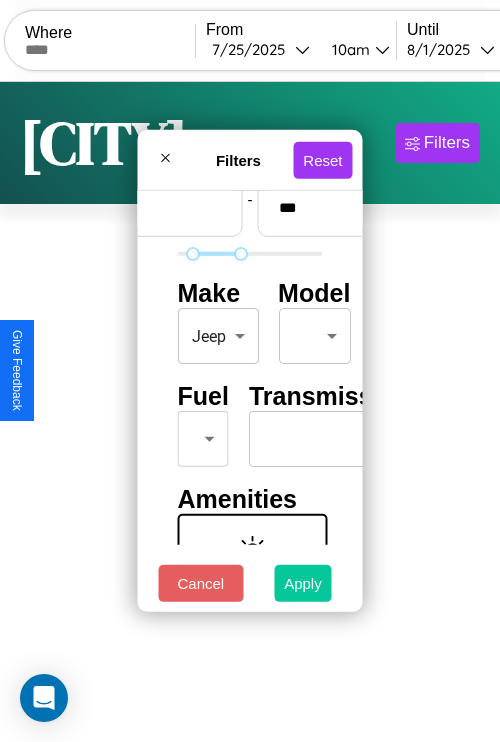 type on "**" 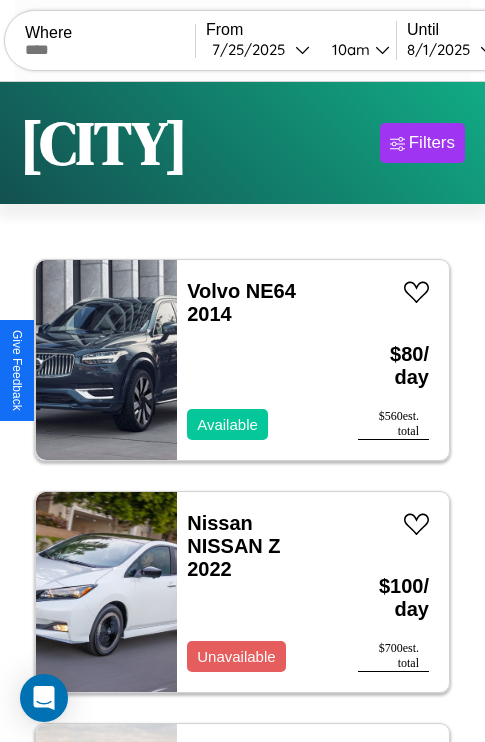 scroll, scrollTop: 95, scrollLeft: 0, axis: vertical 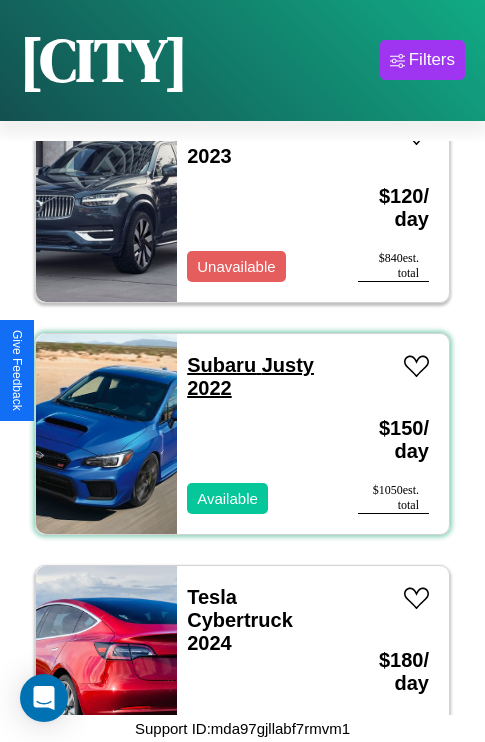 click on "Subaru   Justy   2022" at bounding box center [250, 376] 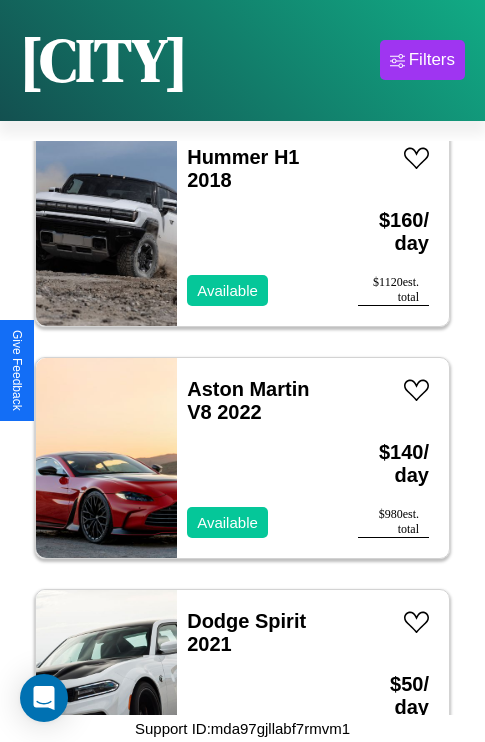 scroll, scrollTop: 26523, scrollLeft: 0, axis: vertical 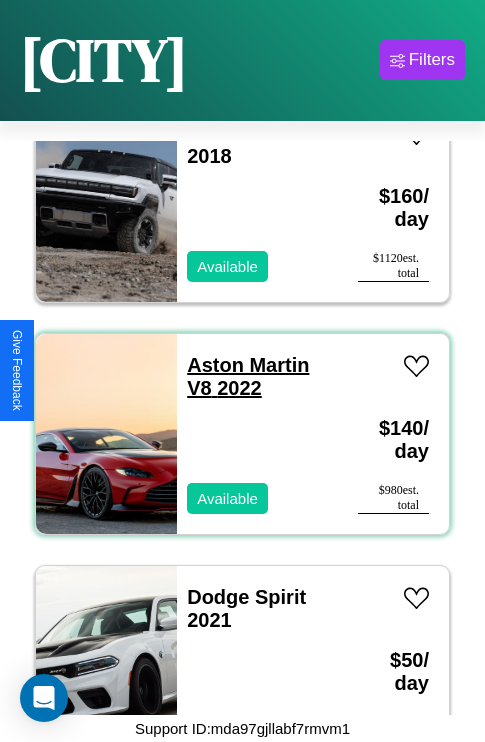 click on "Aston Martin   V8   2022" at bounding box center (248, 376) 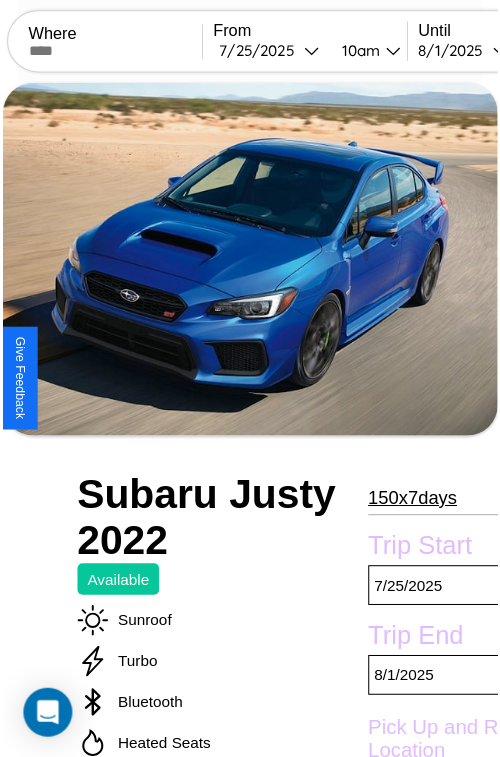 scroll, scrollTop: 623, scrollLeft: 84, axis: both 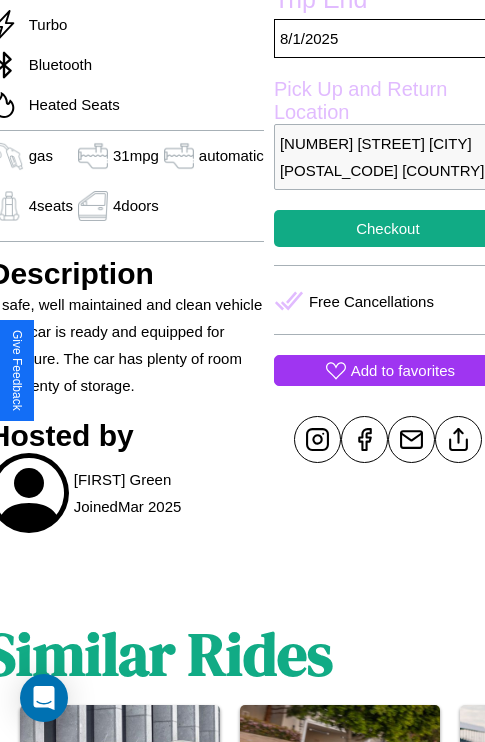click on "Add to favorites" at bounding box center (403, 370) 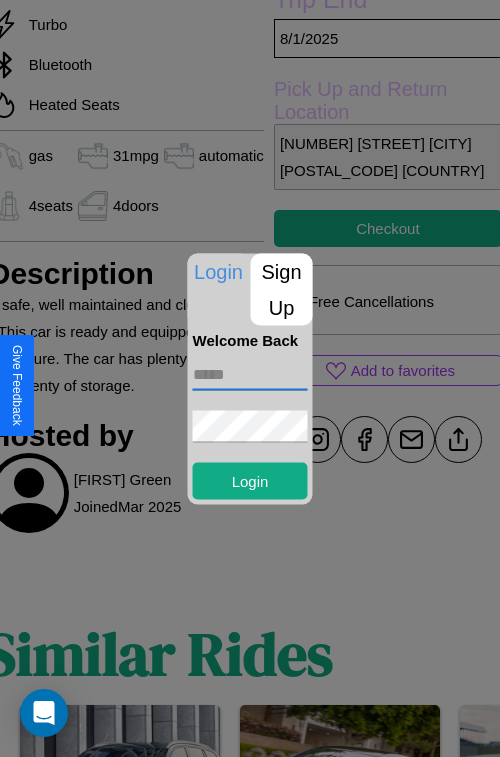 click at bounding box center [250, 374] 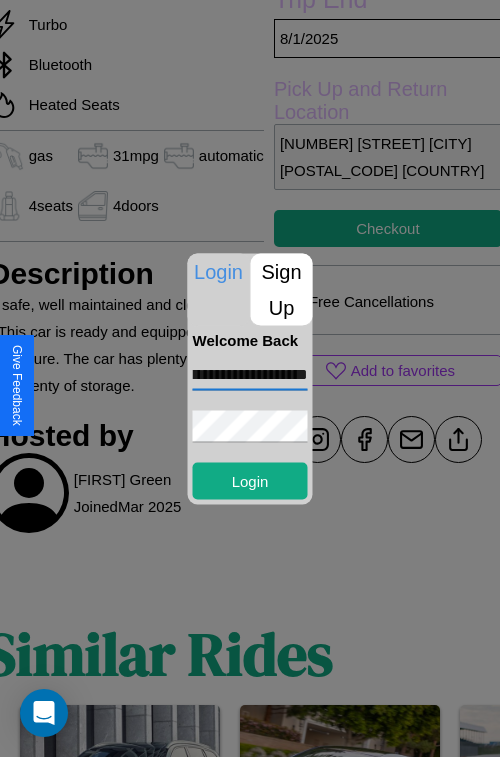 scroll, scrollTop: 0, scrollLeft: 69, axis: horizontal 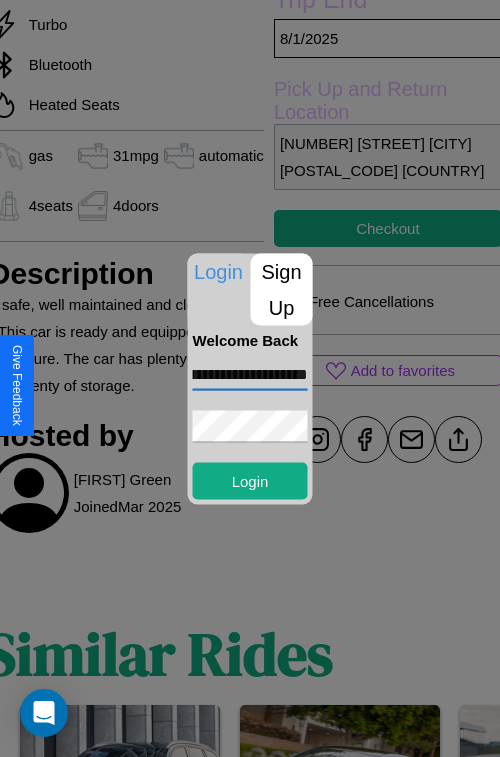 type on "**********" 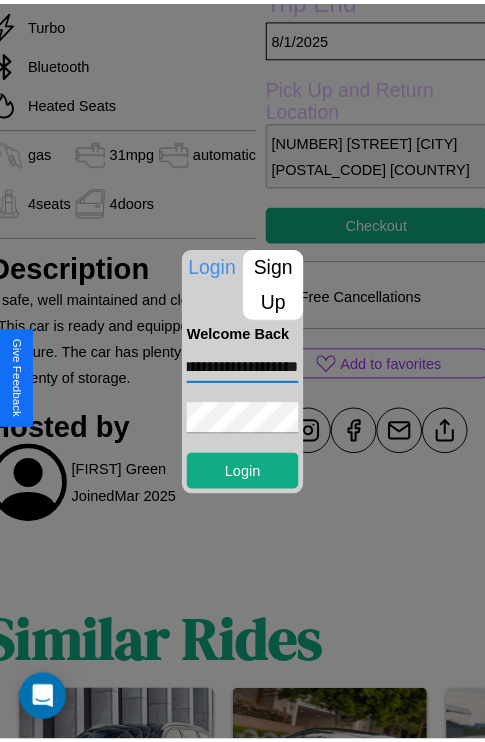 scroll, scrollTop: 0, scrollLeft: 0, axis: both 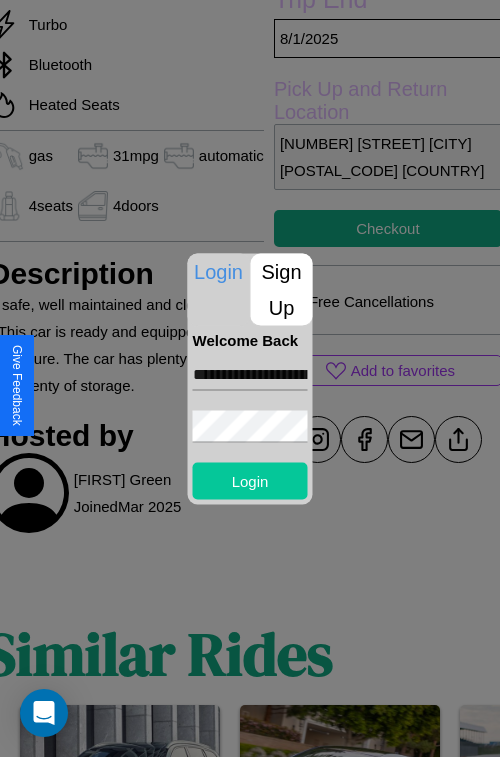 click on "Login" at bounding box center (250, 480) 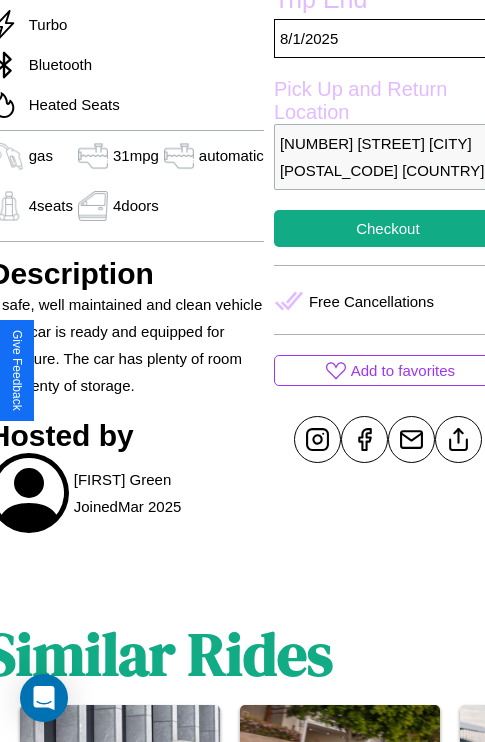 scroll, scrollTop: 481, scrollLeft: 84, axis: both 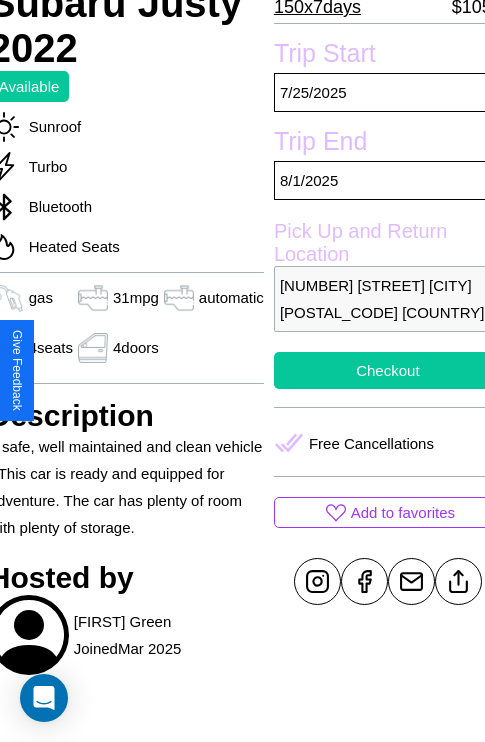 click on "Checkout" at bounding box center [388, 370] 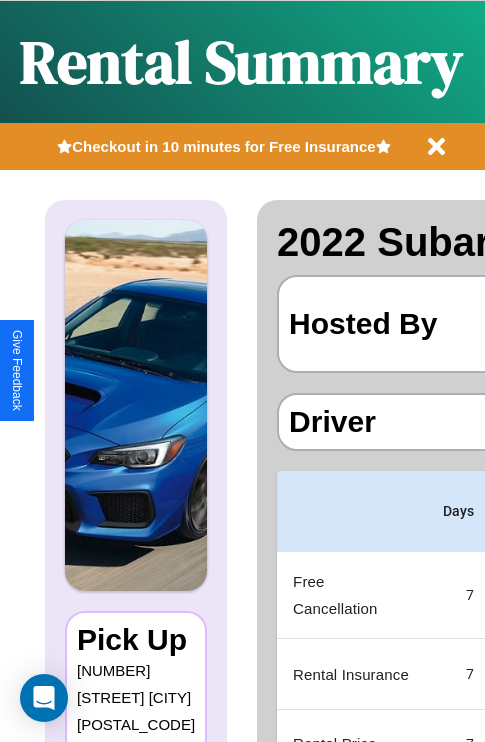 scroll, scrollTop: 0, scrollLeft: 378, axis: horizontal 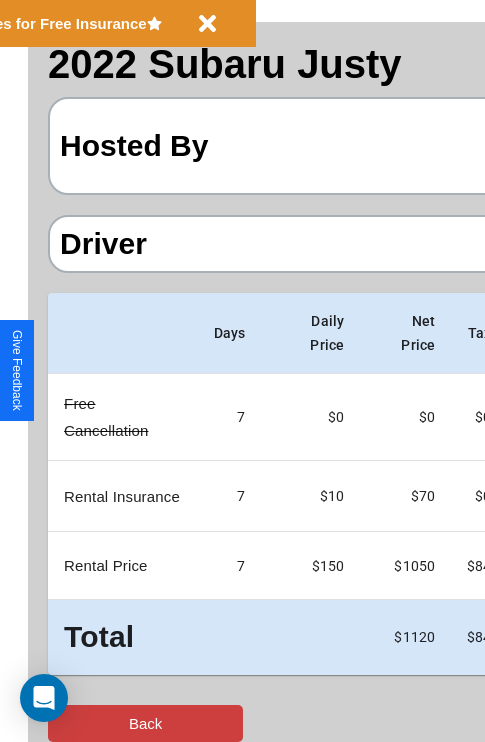 click on "Back" at bounding box center [145, 723] 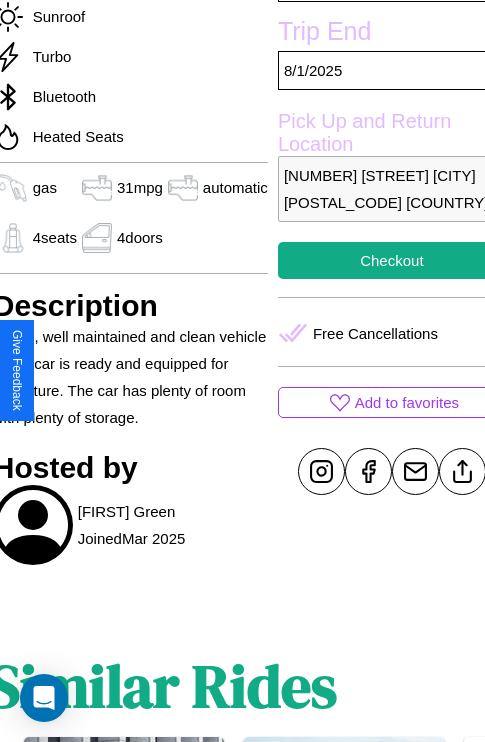 scroll, scrollTop: 623, scrollLeft: 84, axis: both 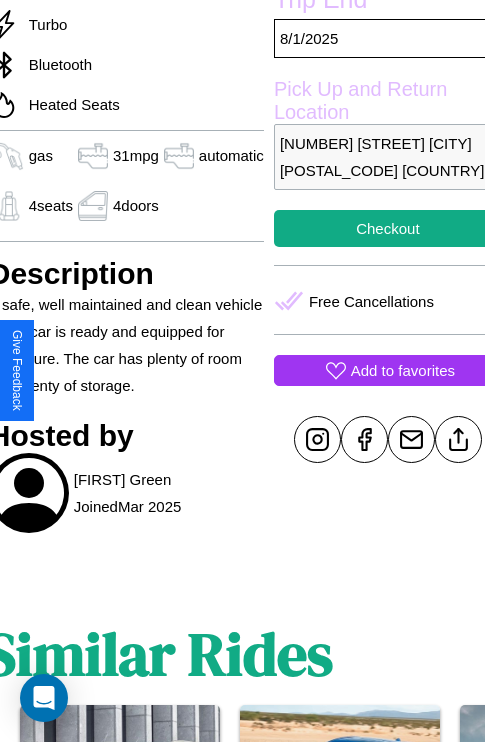 click on "Add to favorites" at bounding box center (403, 370) 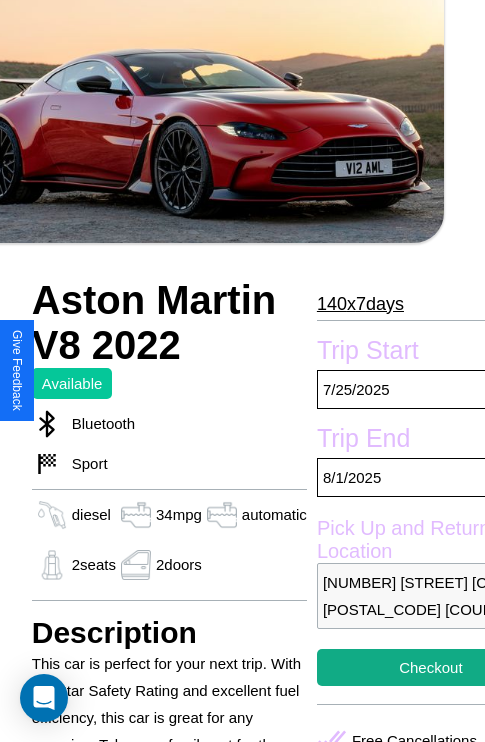 scroll, scrollTop: 427, scrollLeft: 88, axis: both 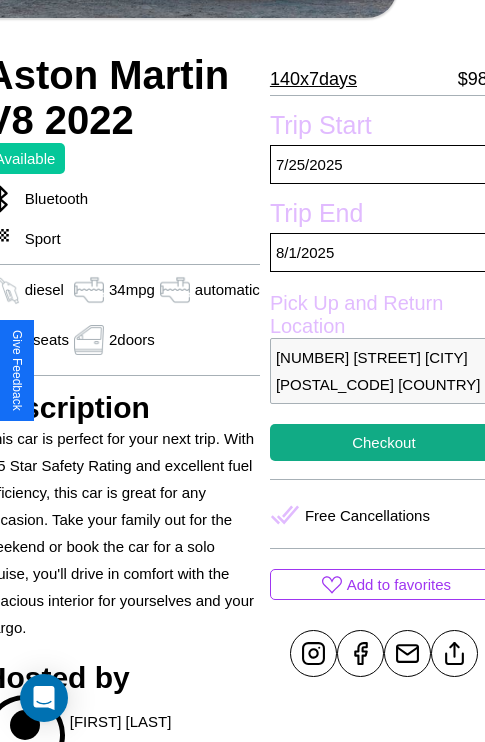 click on "5803 Cedar Street  Tokyo  99327 Japan" at bounding box center (384, 371) 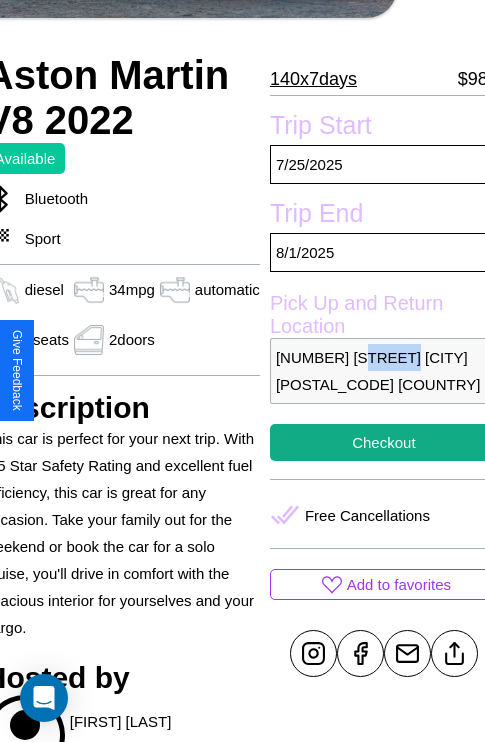 click on "5803 Cedar Street  Tokyo  99327 Japan" at bounding box center [384, 371] 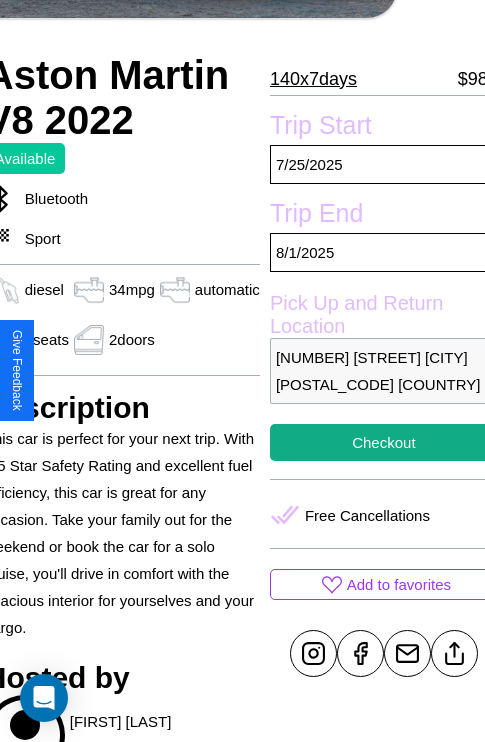 click on "5803 Cedar Street  Tokyo  99327 Japan" at bounding box center (384, 371) 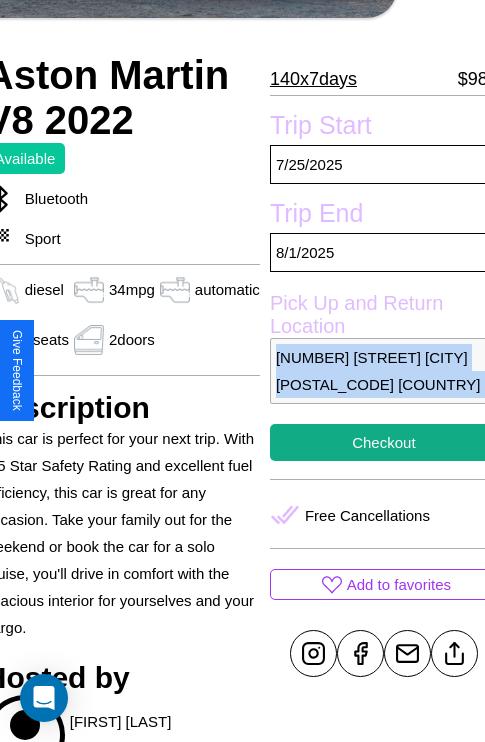 click on "5803 Cedar Street  Tokyo  99327 Japan" at bounding box center (384, 371) 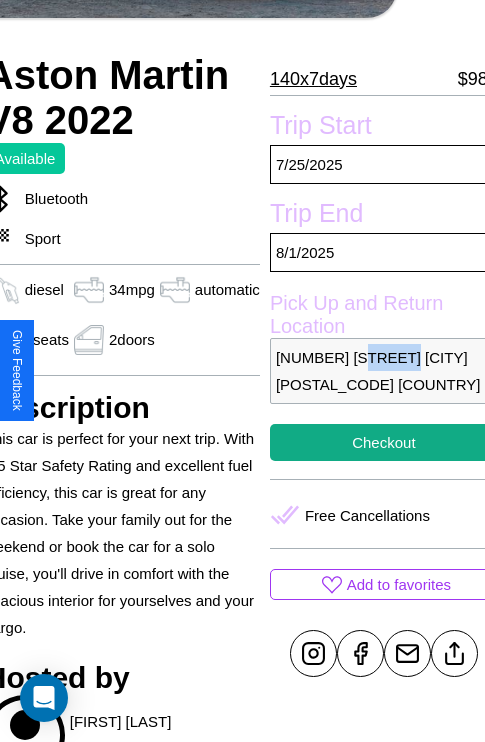 click on "5803 Cedar Street  Tokyo  99327 Japan" at bounding box center (384, 371) 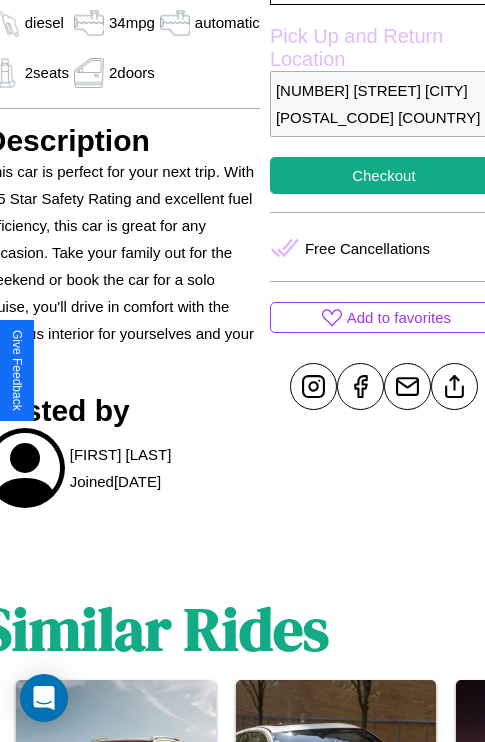 scroll, scrollTop: 710, scrollLeft: 88, axis: both 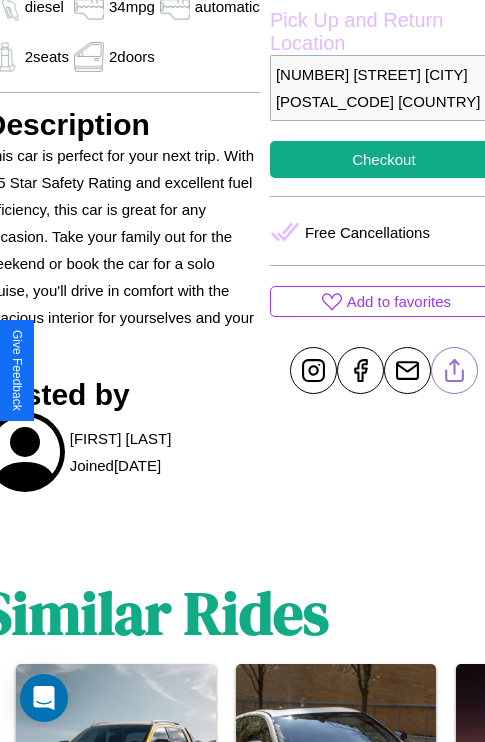 click 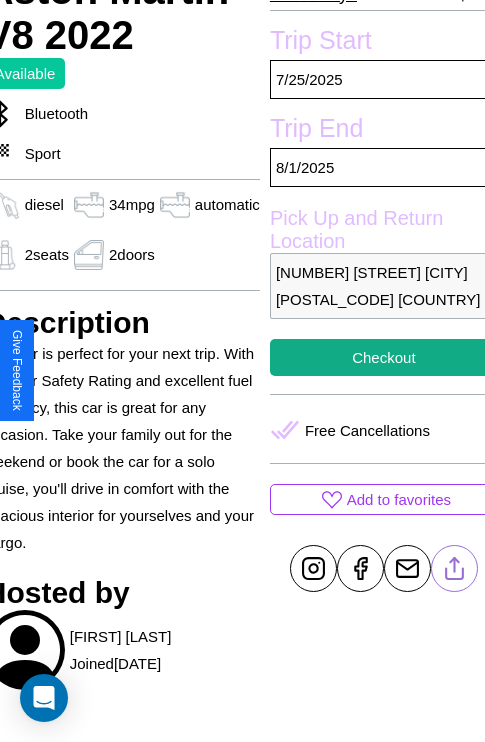 scroll, scrollTop: 499, scrollLeft: 88, axis: both 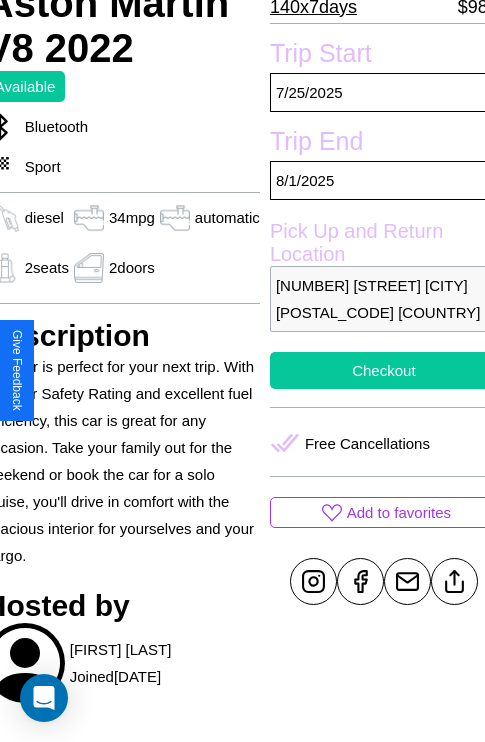 click on "Checkout" at bounding box center [384, 370] 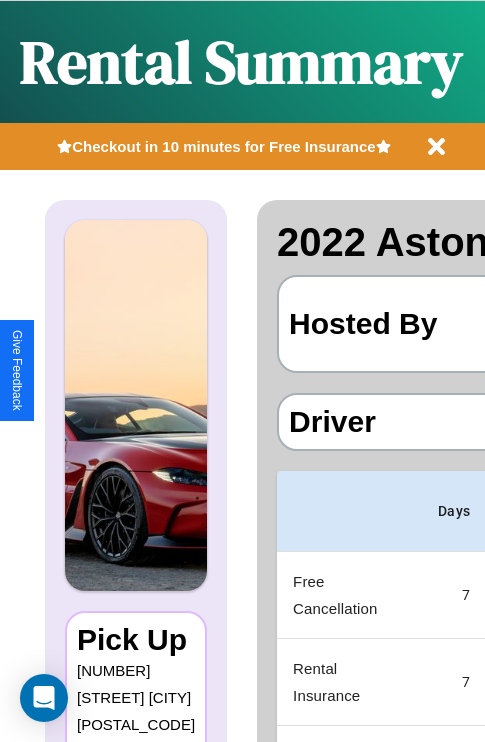 scroll, scrollTop: 0, scrollLeft: 378, axis: horizontal 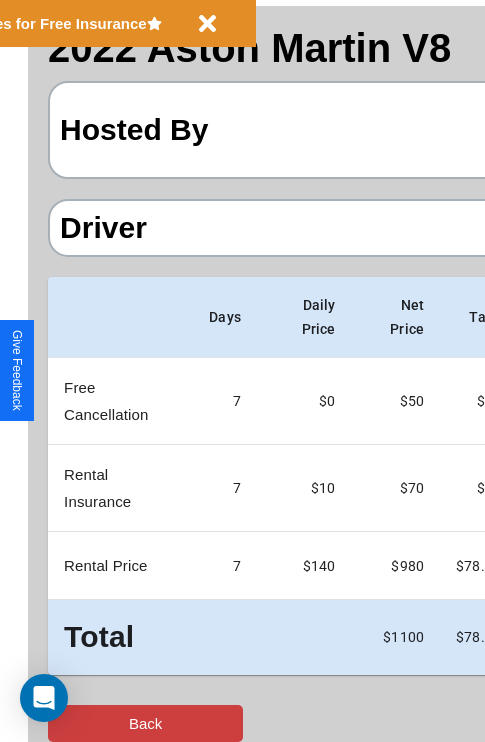 click on "Back" at bounding box center (145, 723) 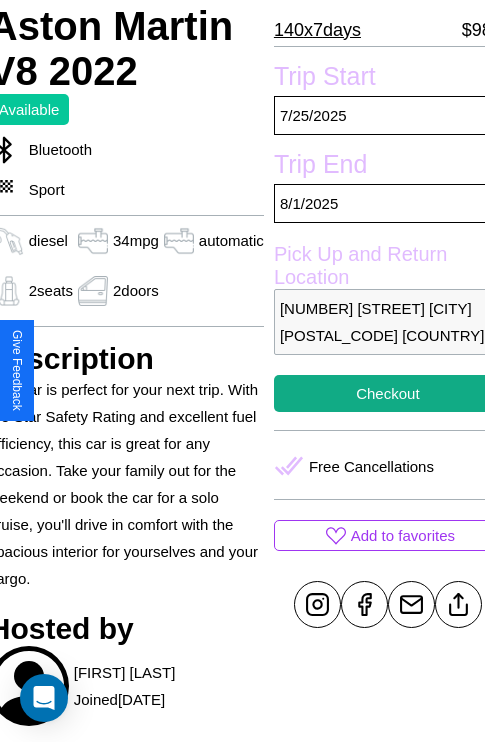 scroll, scrollTop: 499, scrollLeft: 88, axis: both 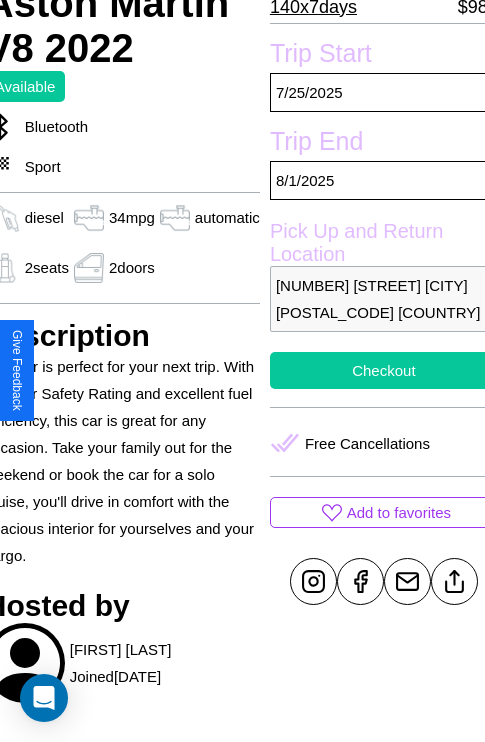 click on "Checkout" at bounding box center [384, 370] 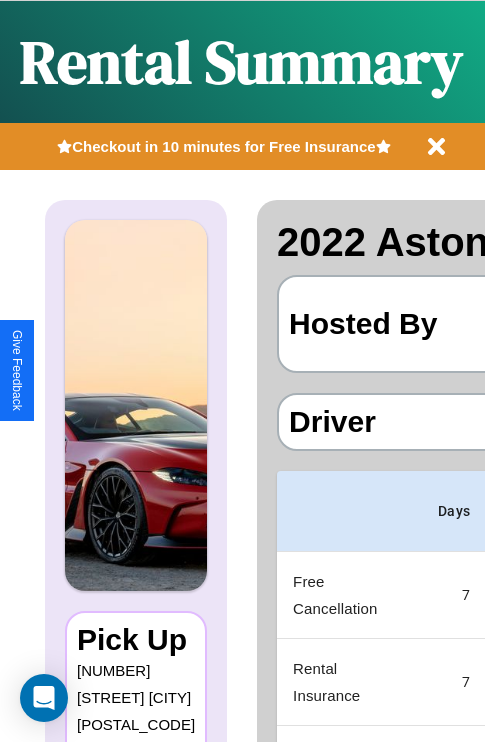 scroll, scrollTop: 0, scrollLeft: 378, axis: horizontal 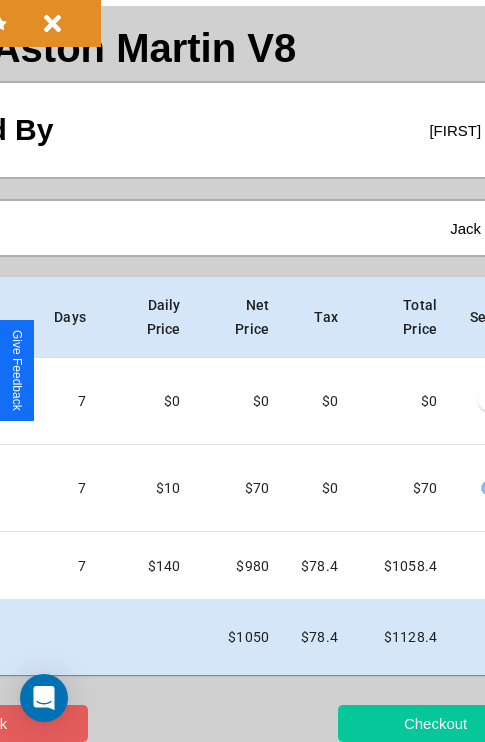 click on "Checkout" at bounding box center (435, 723) 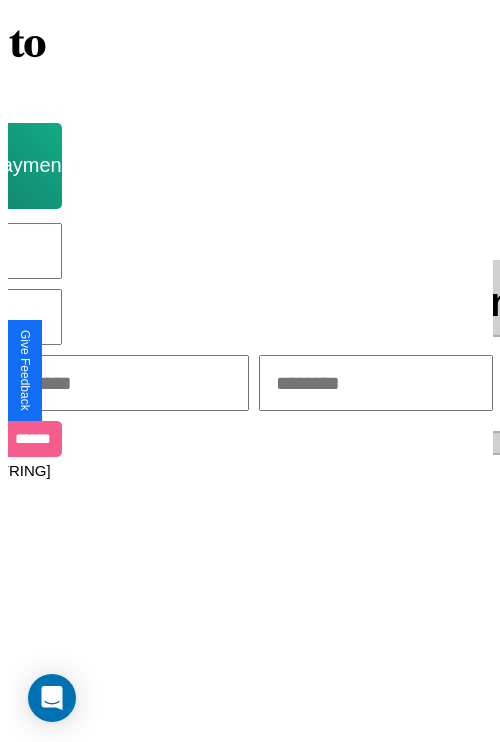 scroll, scrollTop: 0, scrollLeft: 0, axis: both 